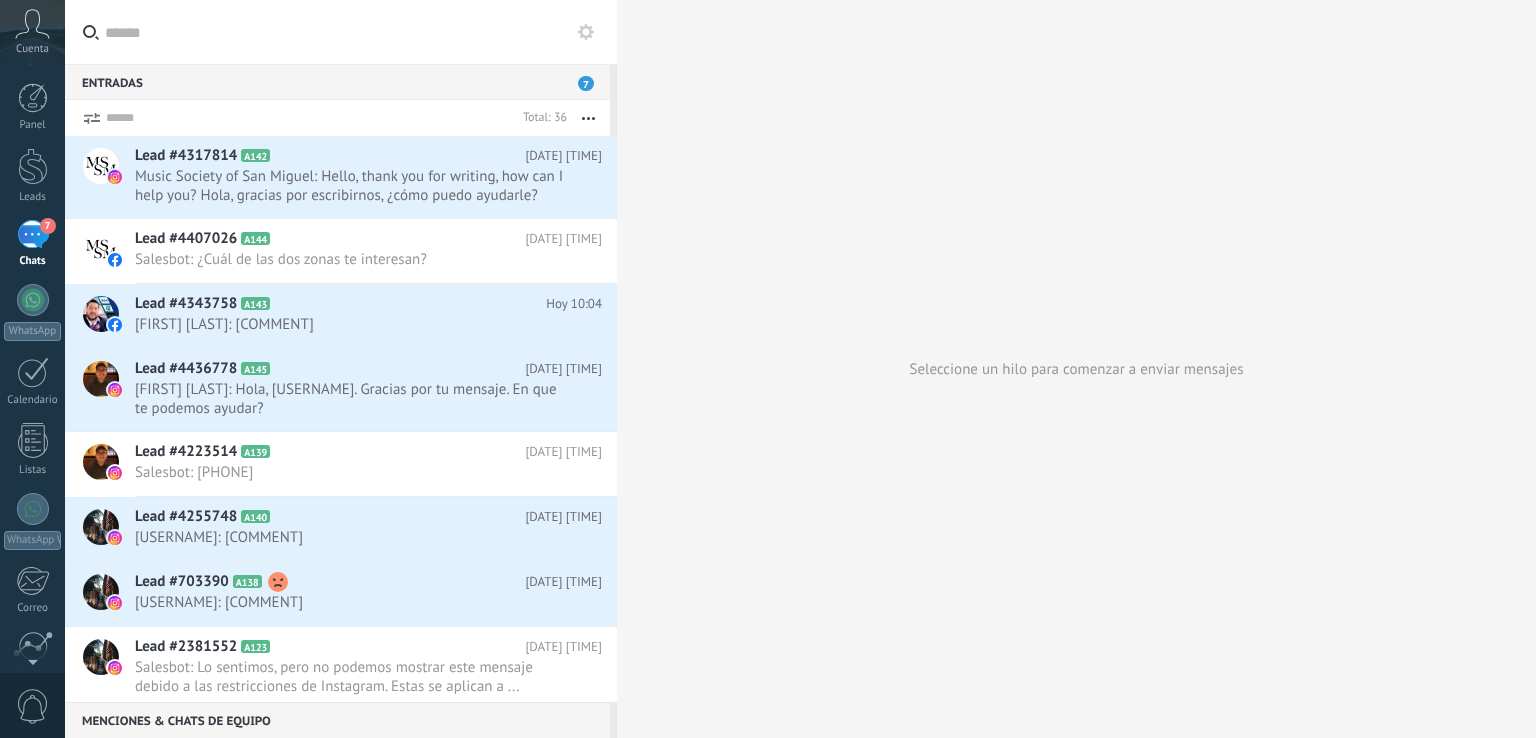 scroll, scrollTop: 0, scrollLeft: 0, axis: both 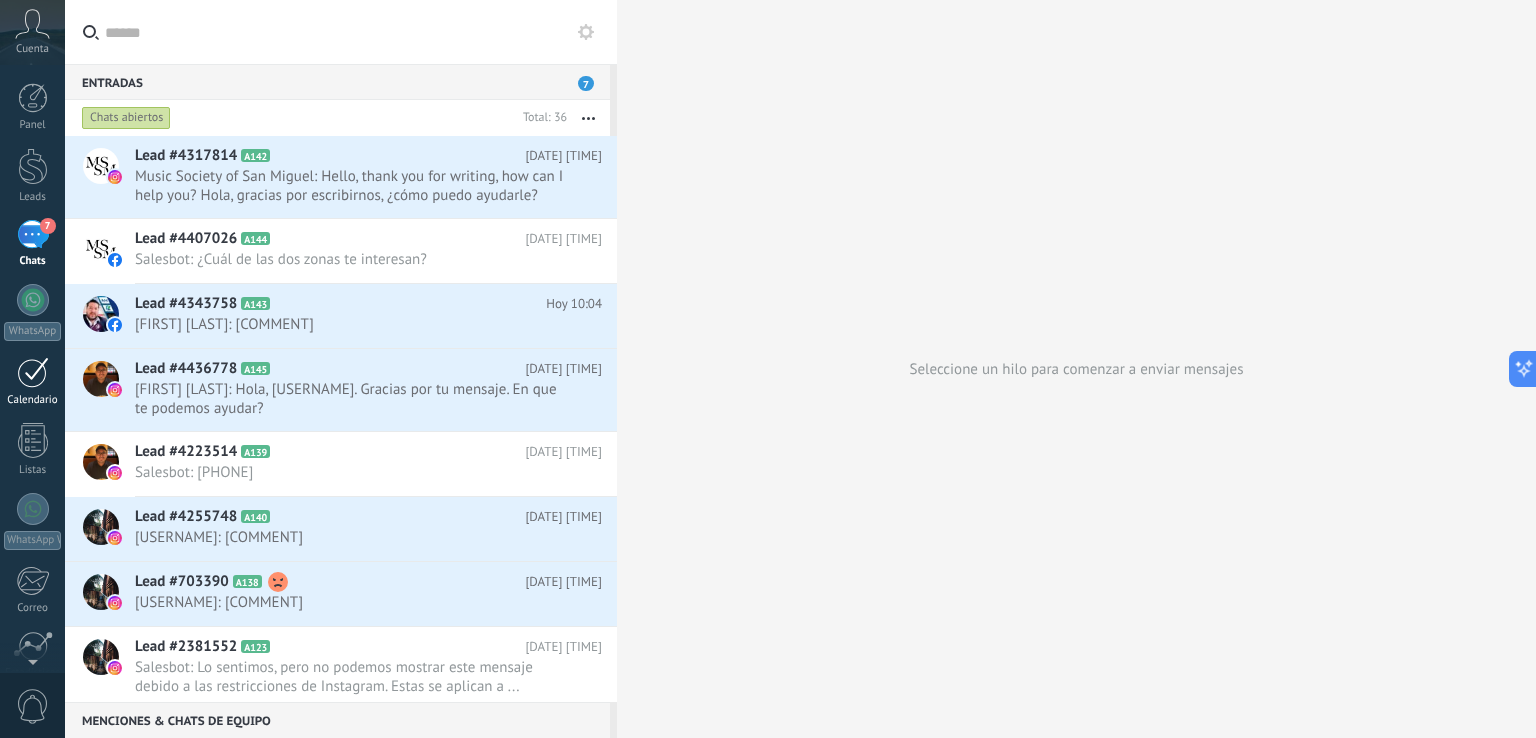 click at bounding box center (33, 372) 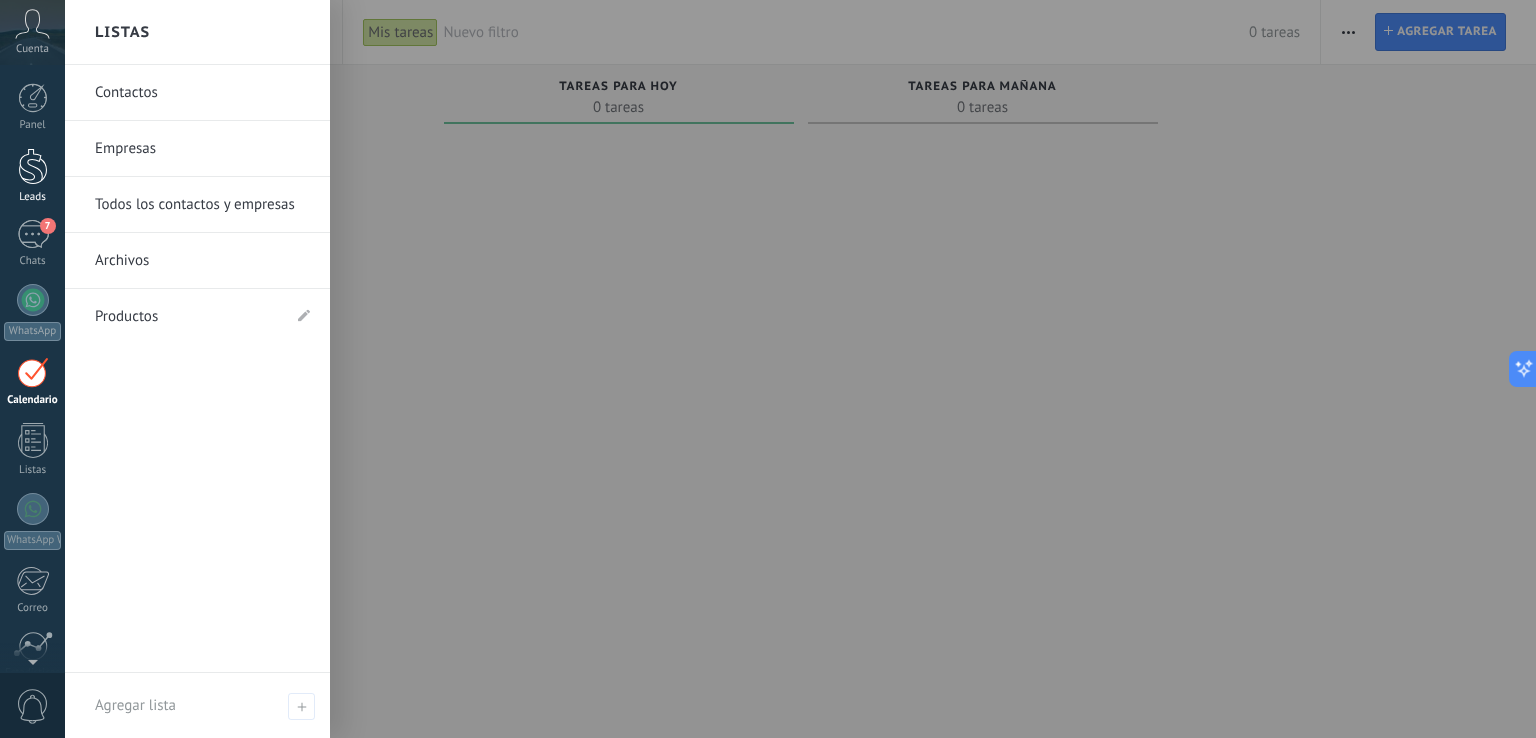 click on "Leads" at bounding box center (32, 176) 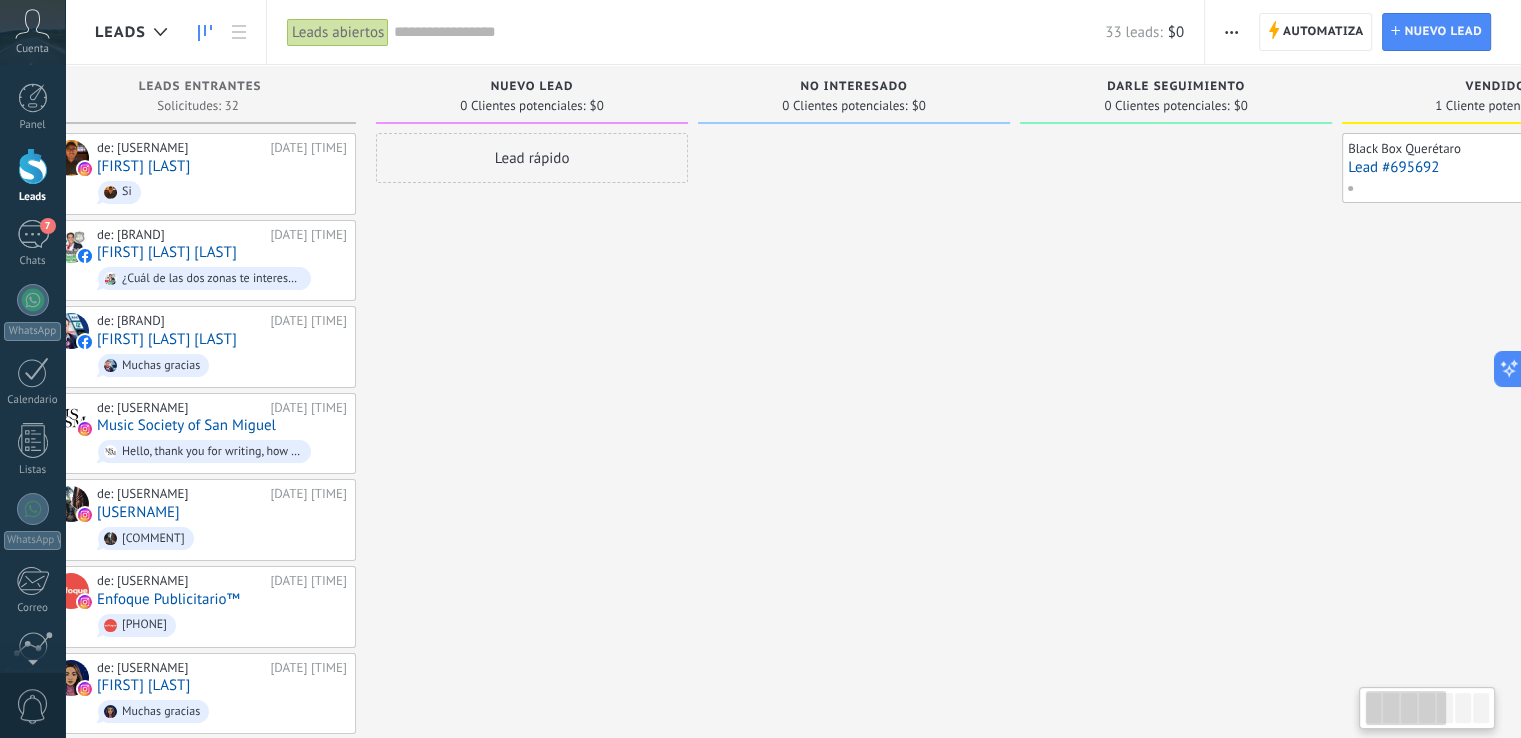 scroll, scrollTop: 0, scrollLeft: 52, axis: horizontal 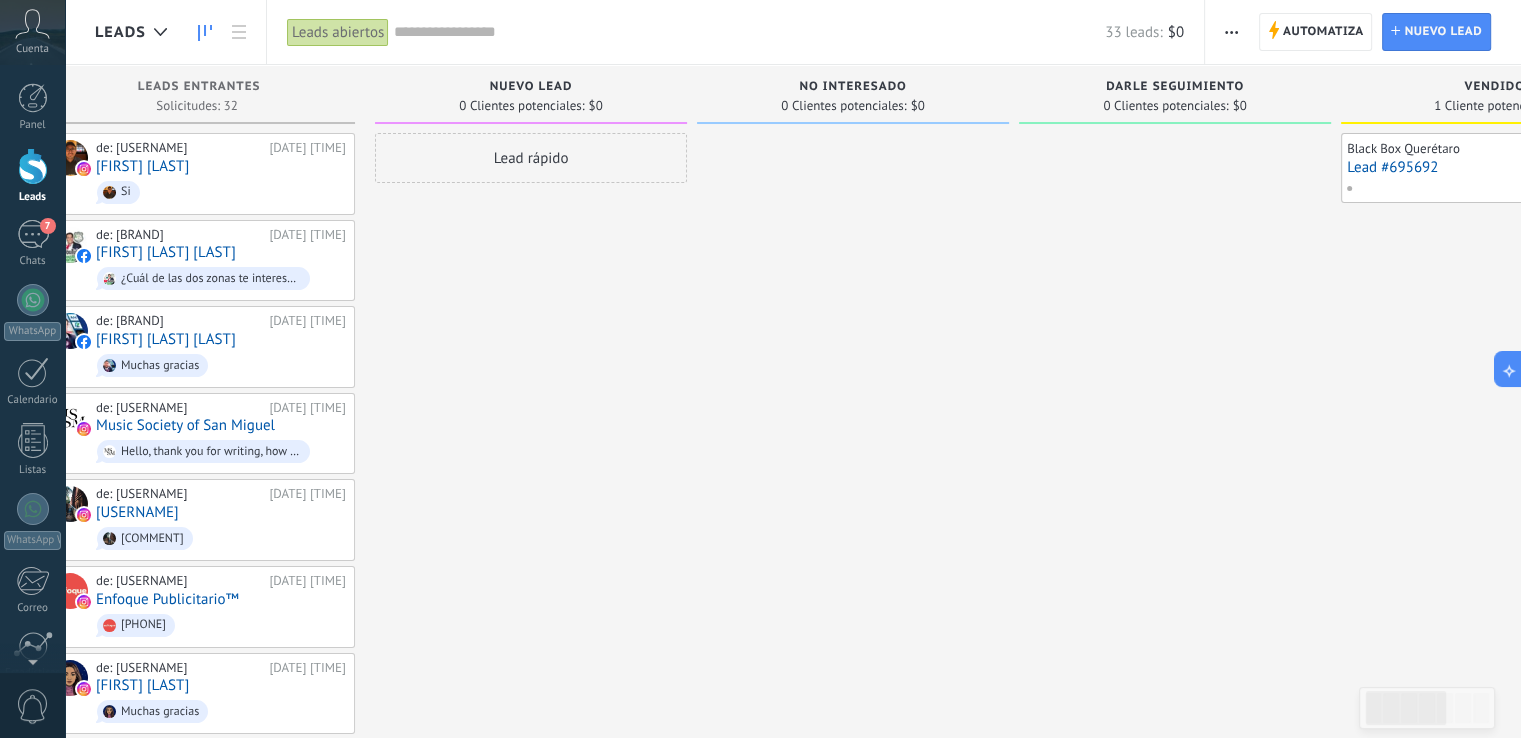 click on "Lead rápido" at bounding box center [531, 996] 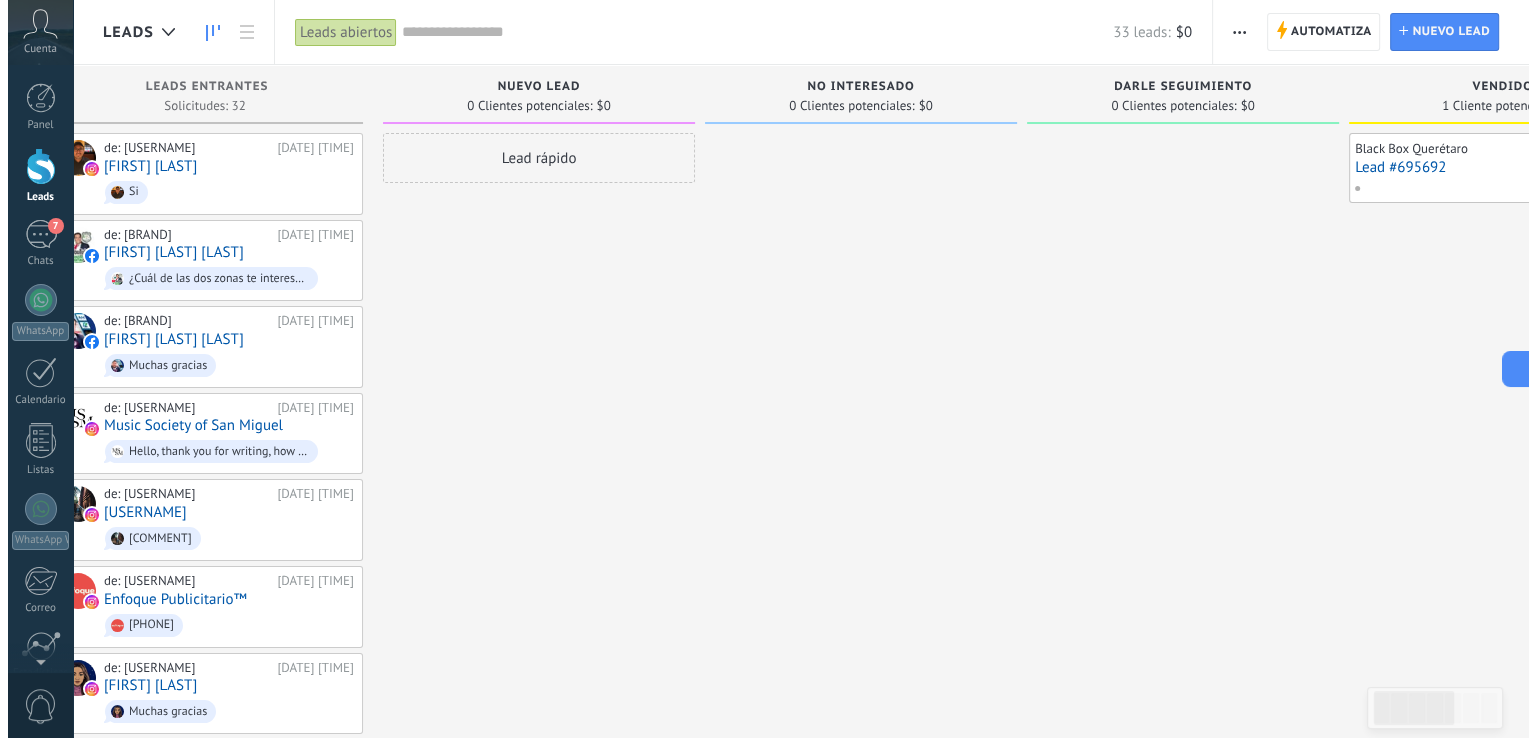 scroll, scrollTop: 0, scrollLeft: 0, axis: both 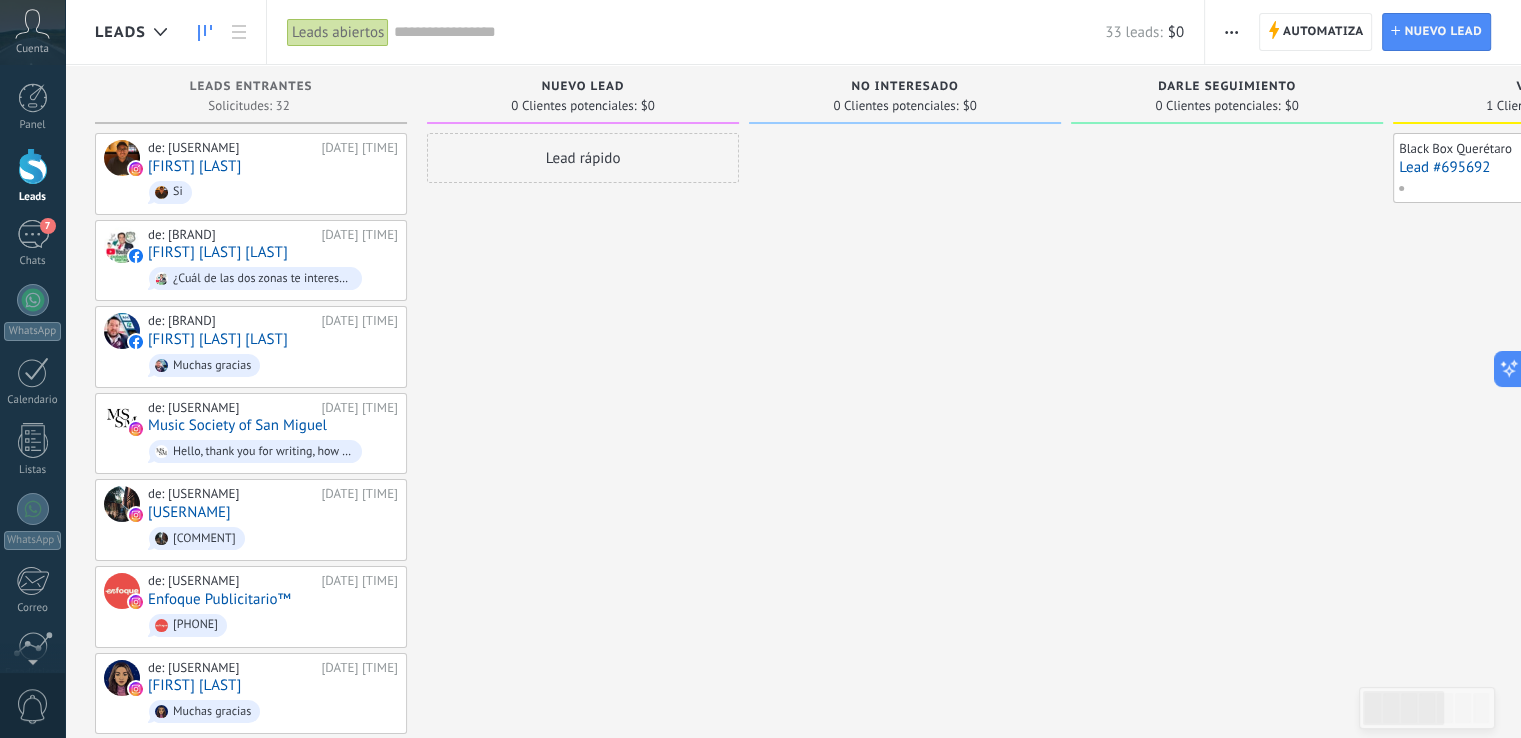 click at bounding box center [33, 166] 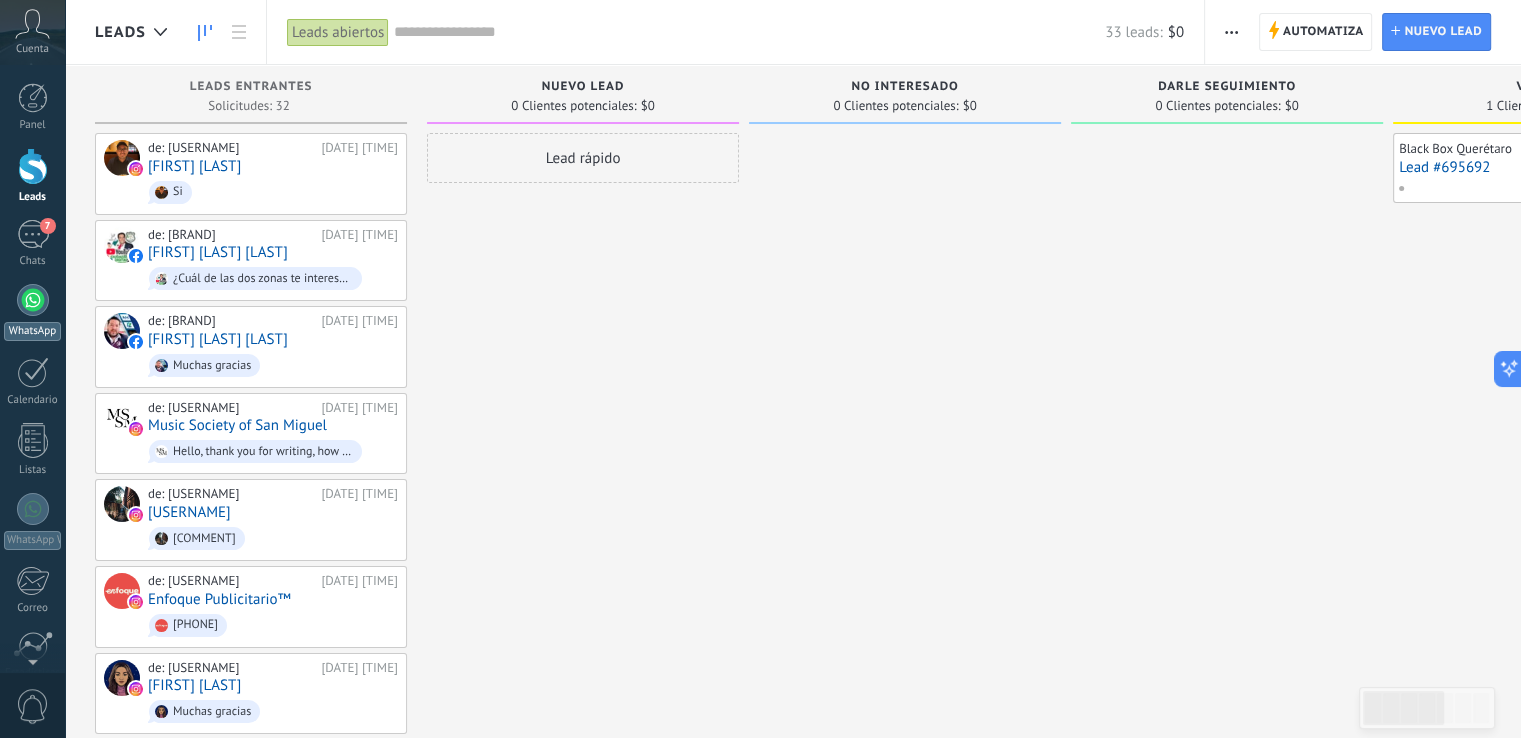 click at bounding box center (33, 300) 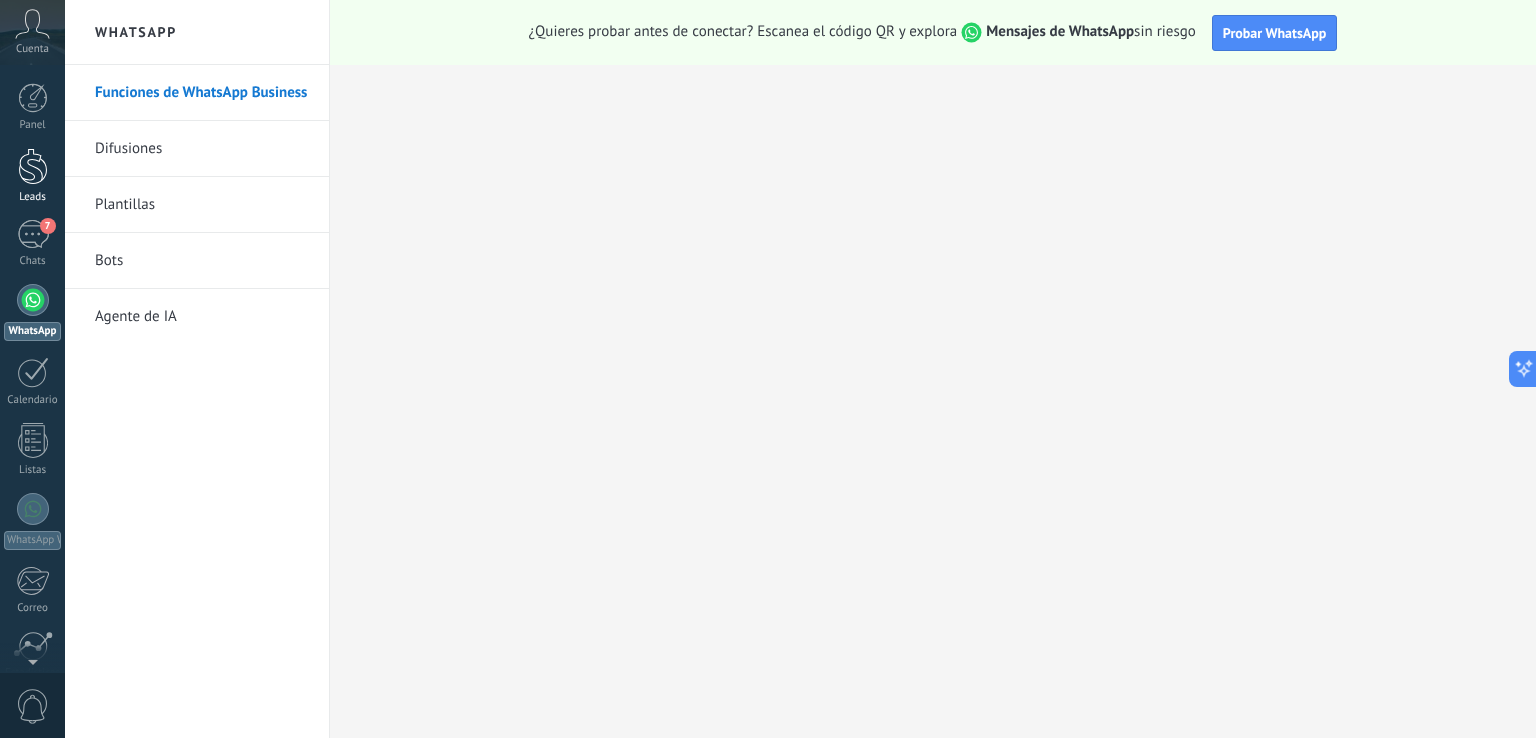 click at bounding box center [33, 166] 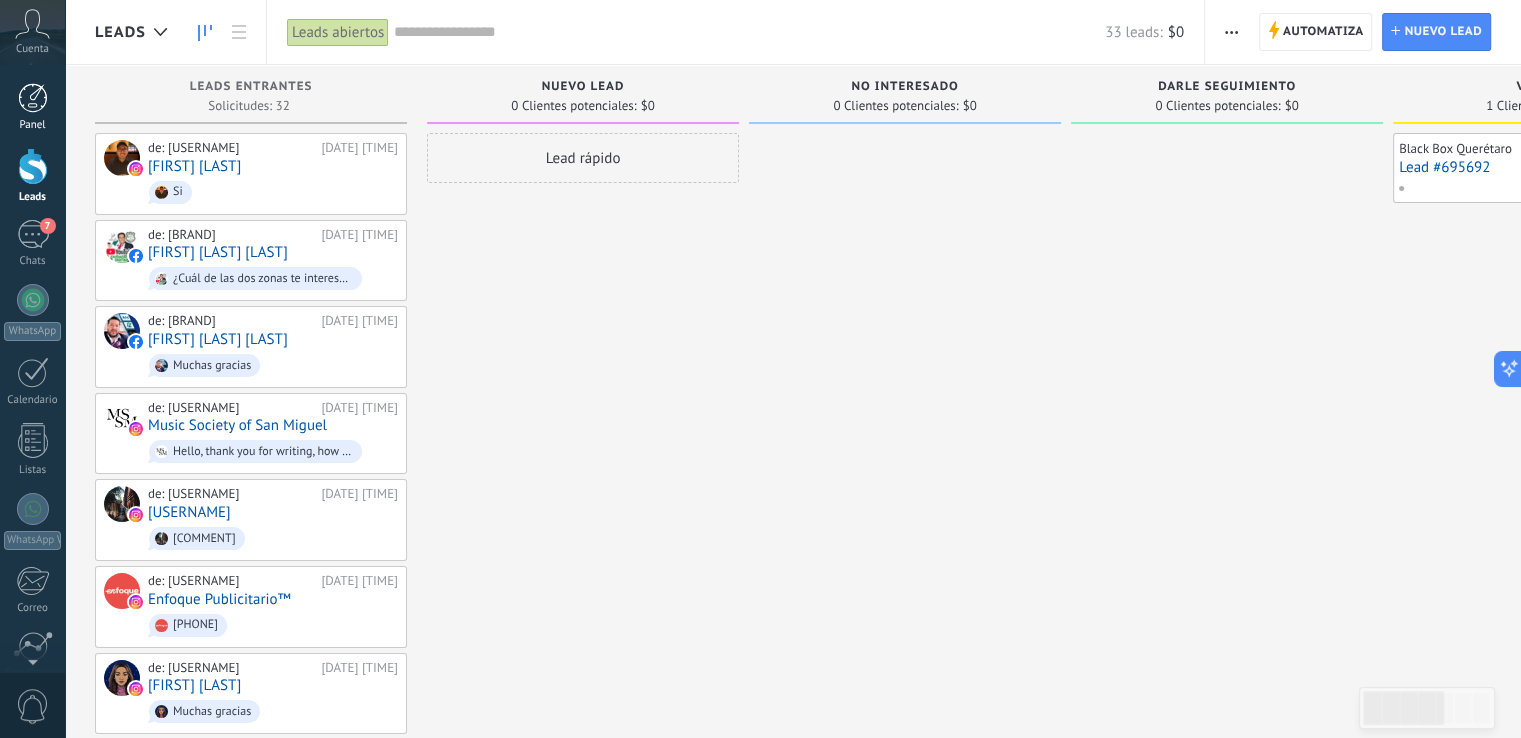 click on "Panel" at bounding box center (32, 107) 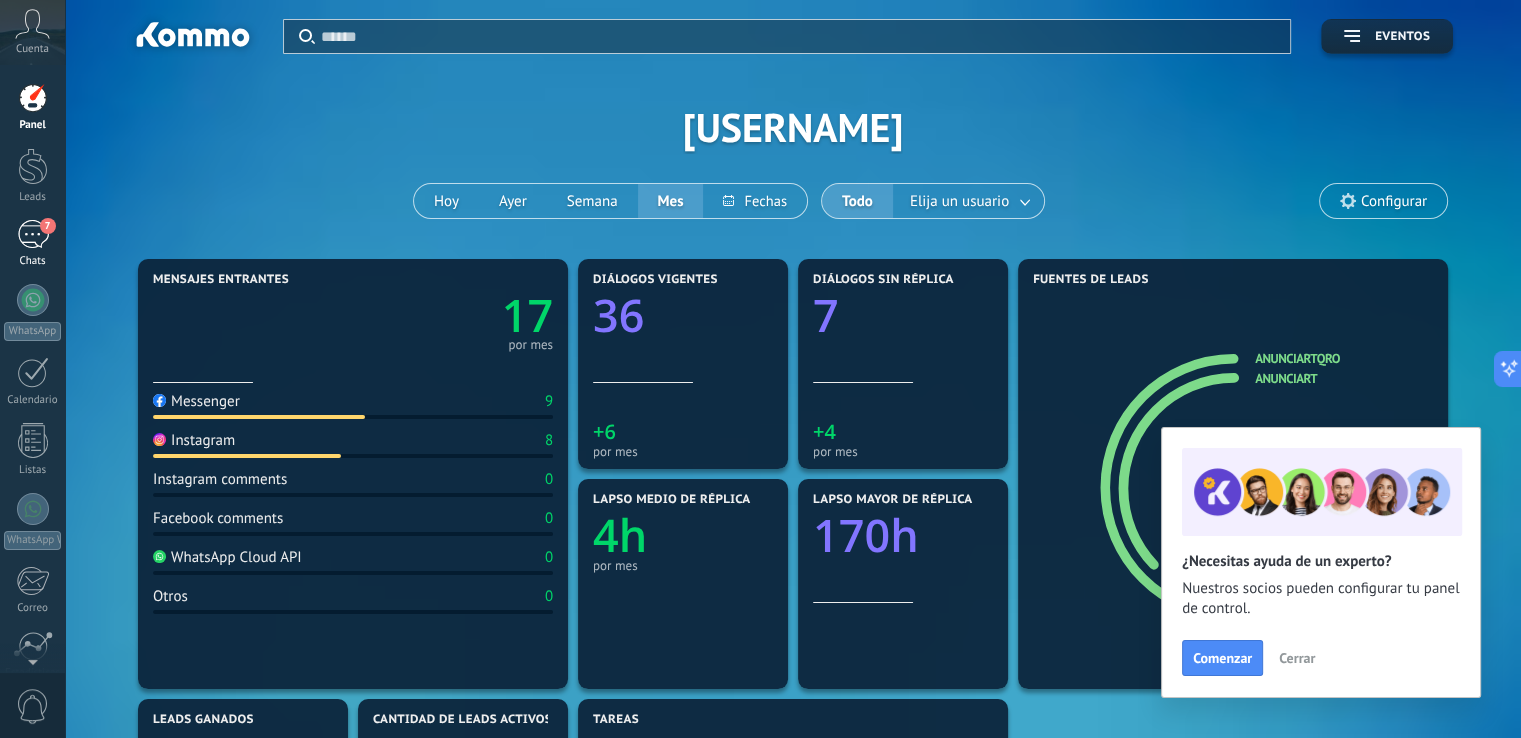 click on "7" at bounding box center [33, 234] 